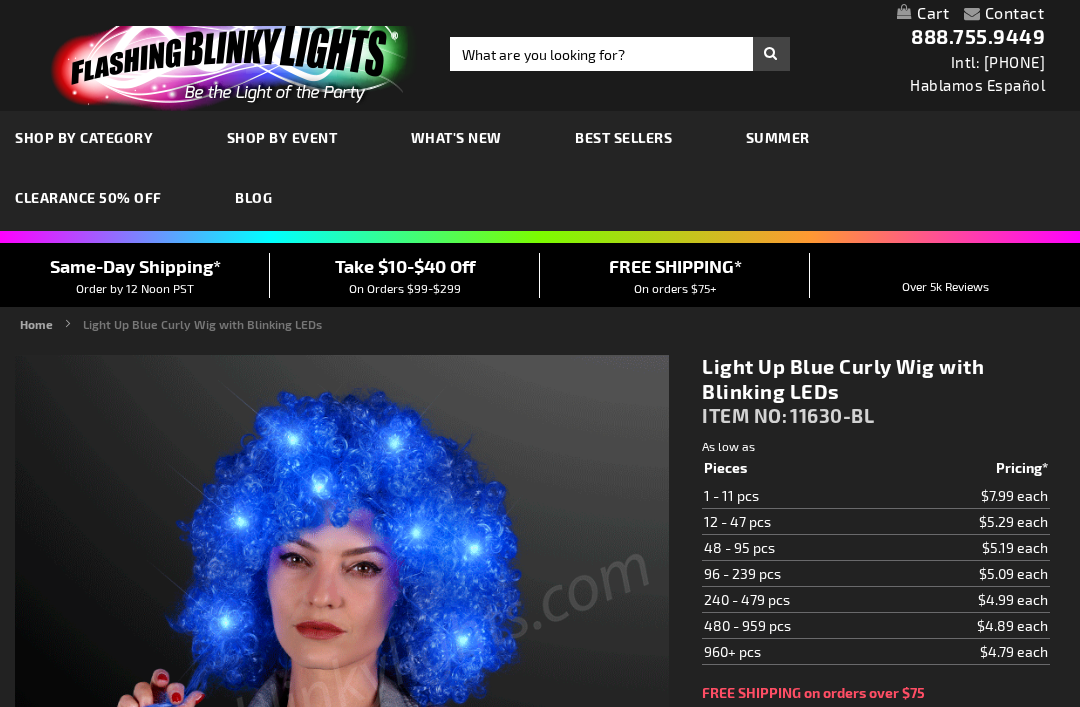 scroll, scrollTop: 0, scrollLeft: 0, axis: both 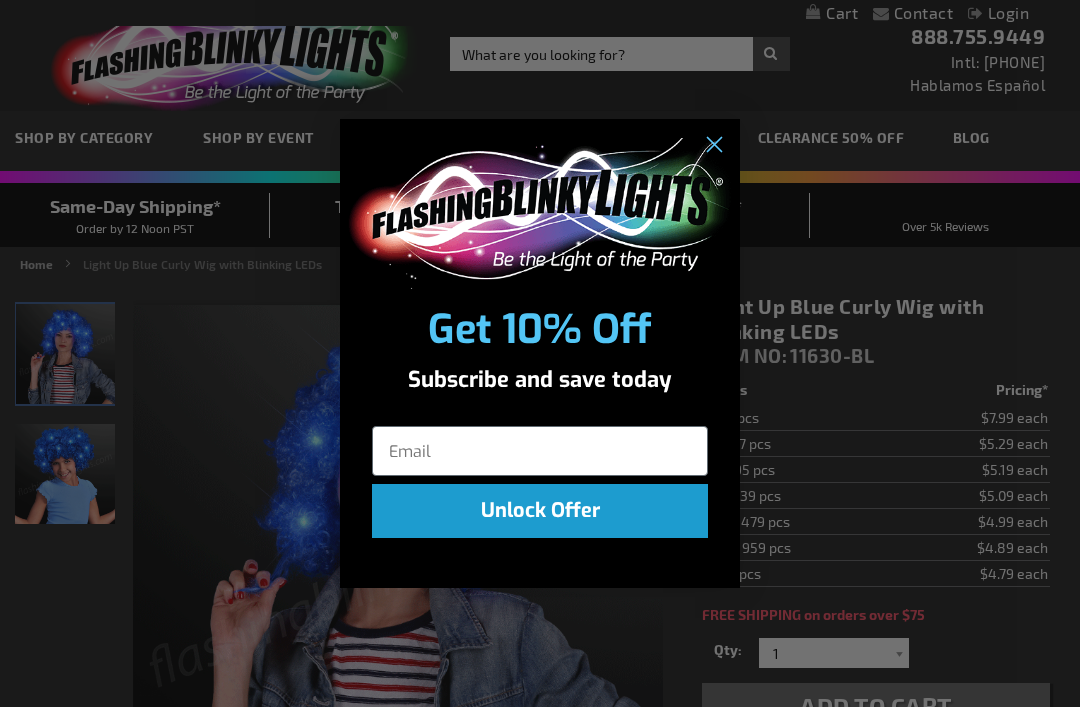 click at bounding box center [540, 213] 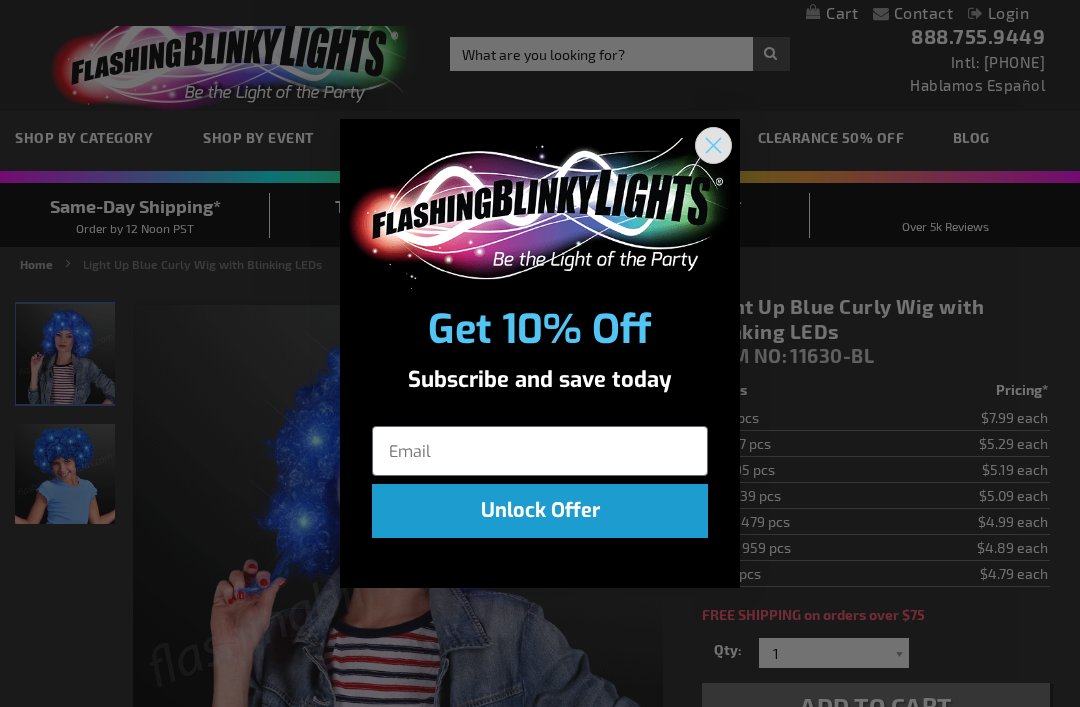 click 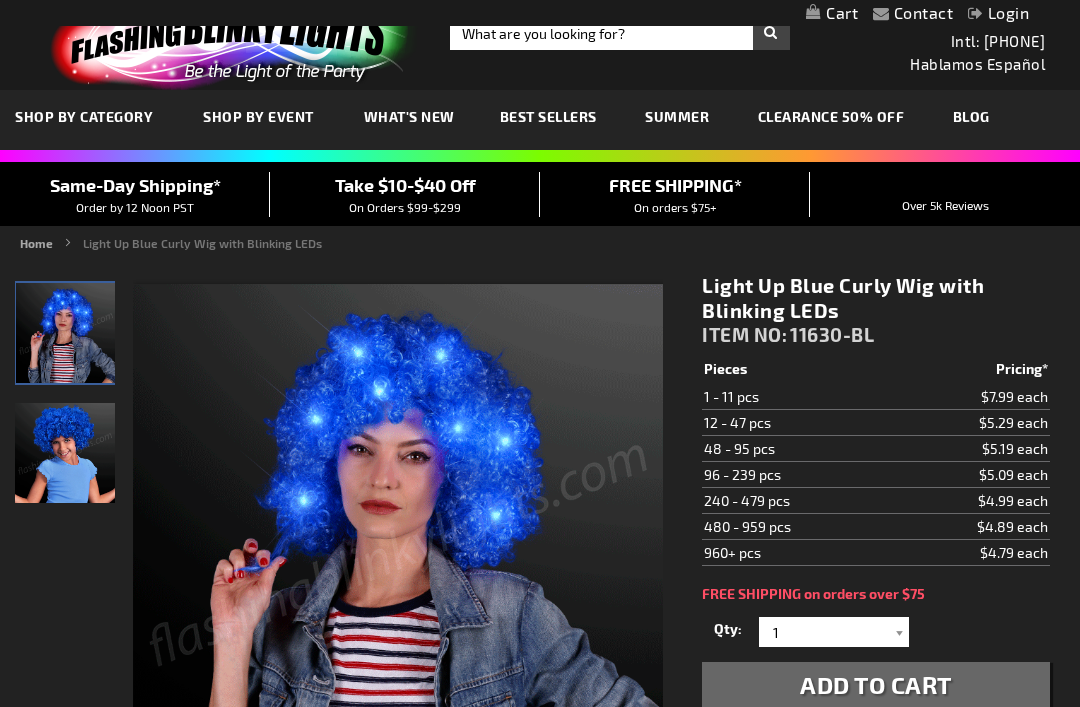 scroll, scrollTop: 0, scrollLeft: 0, axis: both 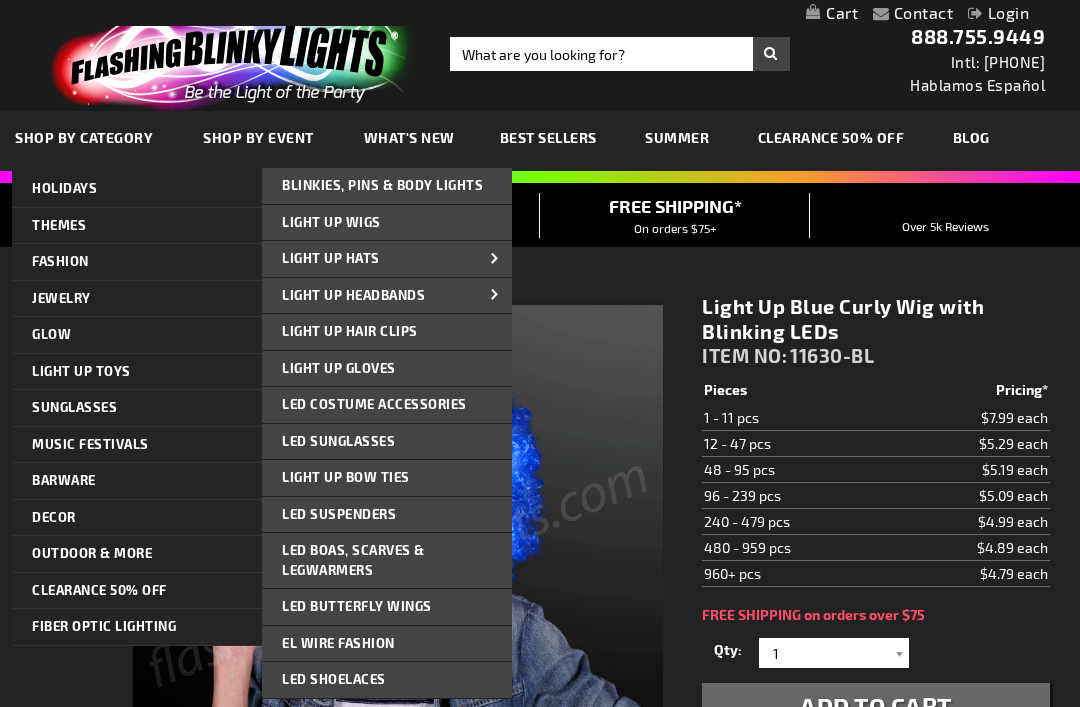 click on "Light Up Wigs" at bounding box center (387, 223) 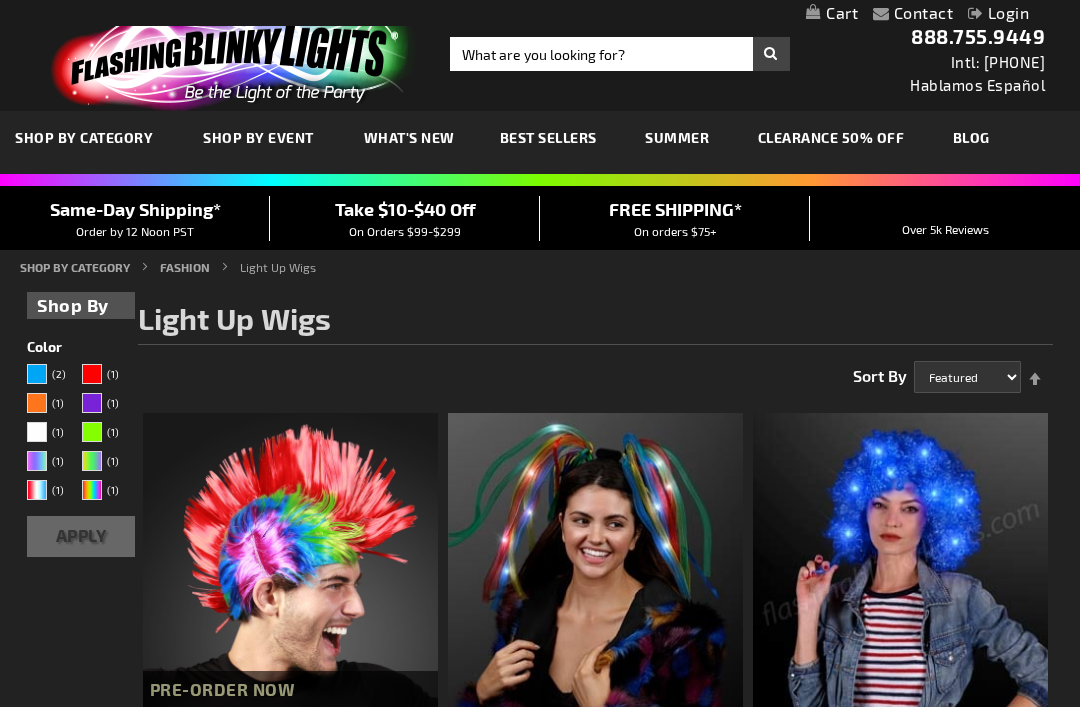 scroll, scrollTop: 746, scrollLeft: 0, axis: vertical 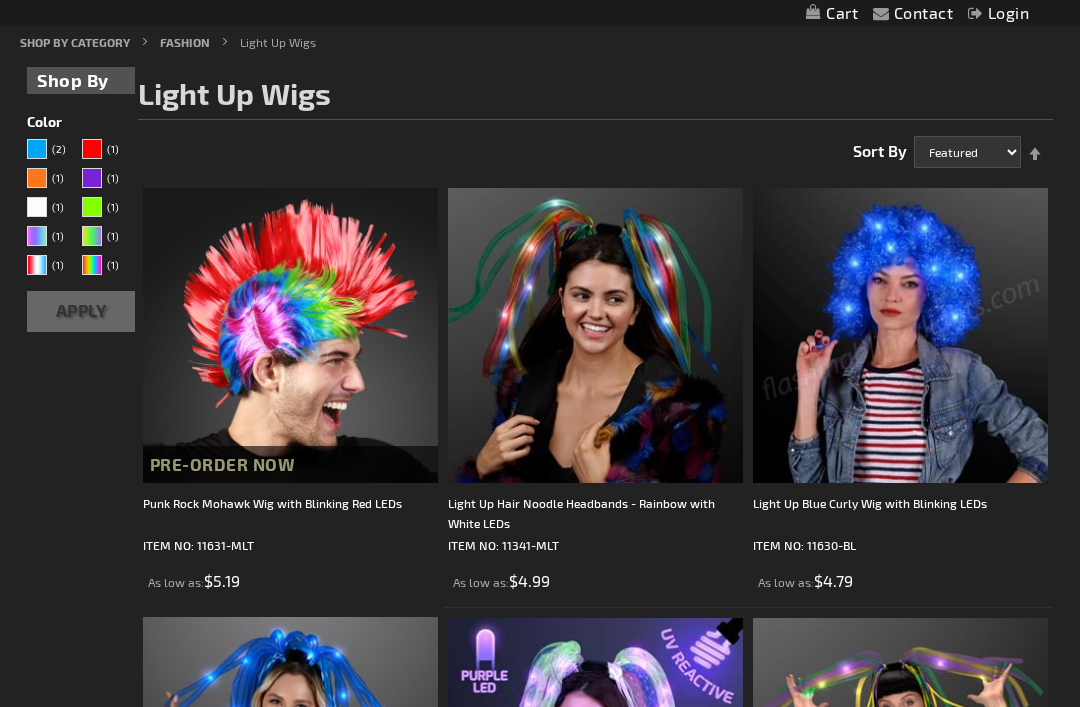 click at bounding box center [900, 335] 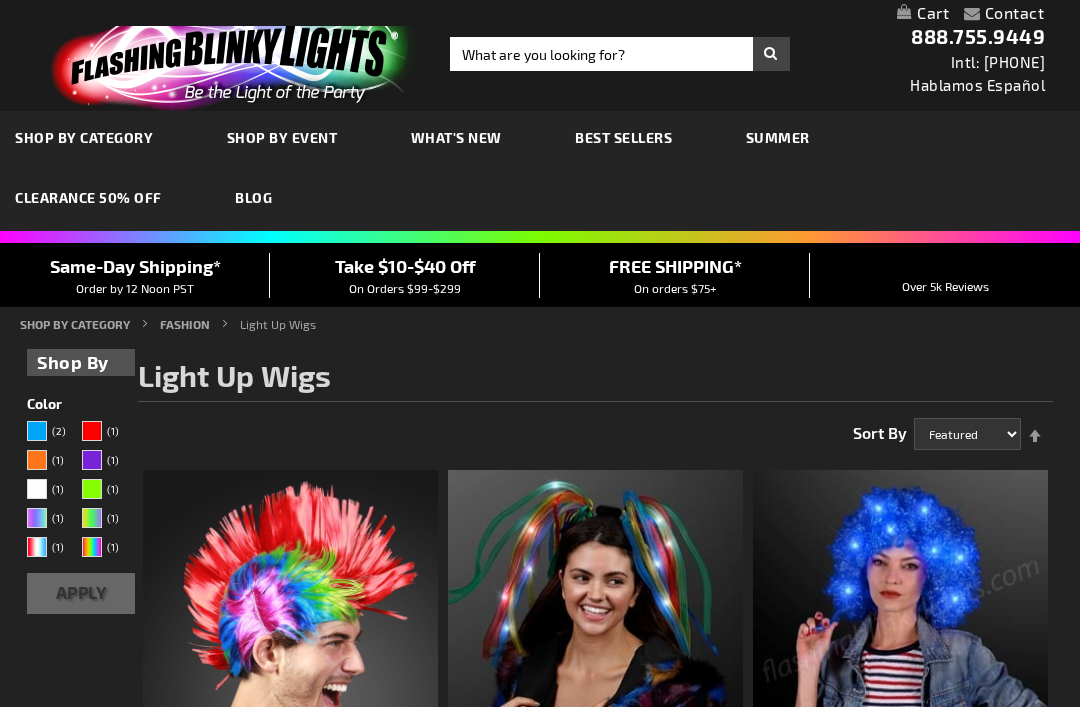 scroll, scrollTop: 0, scrollLeft: 0, axis: both 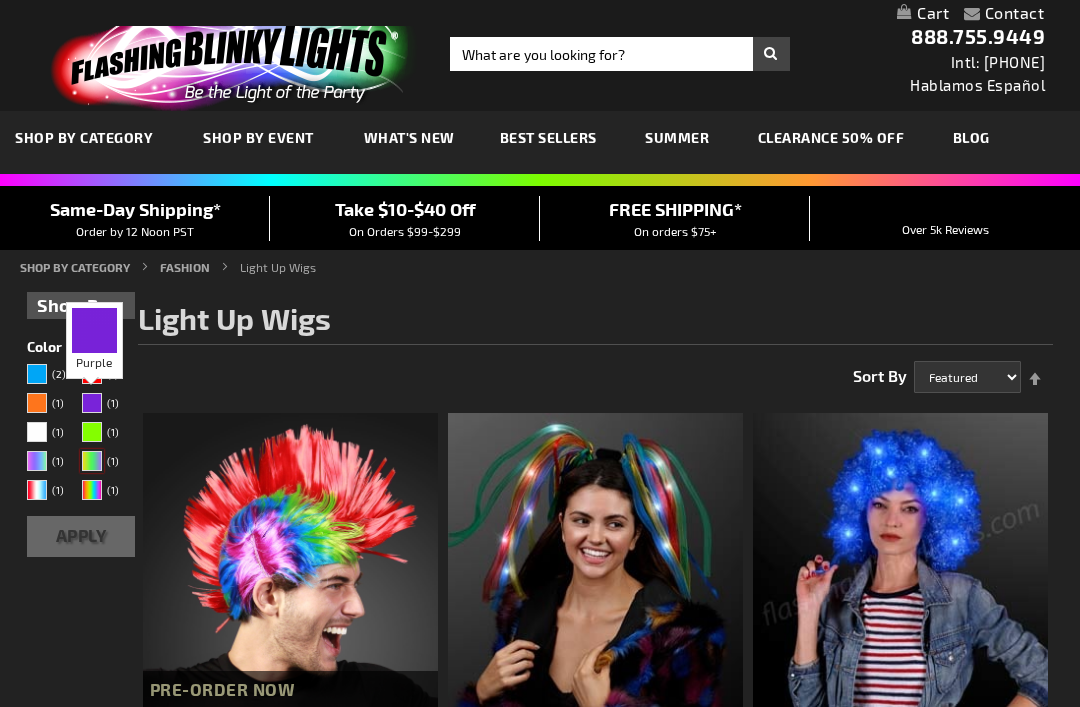 click at bounding box center [92, 461] 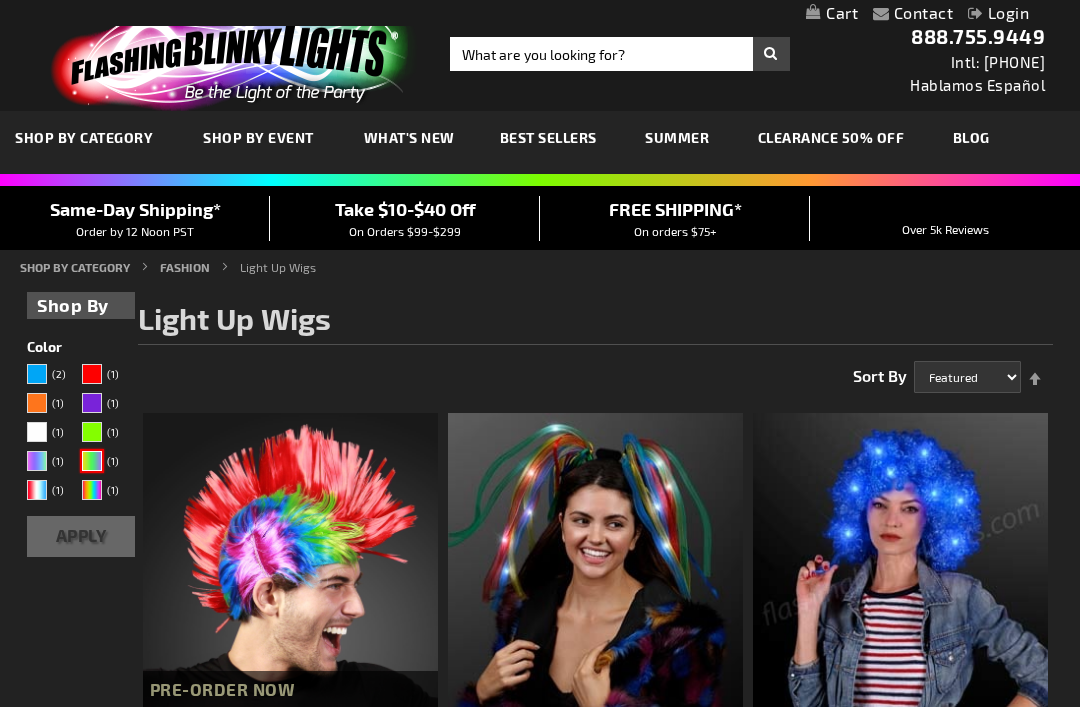 scroll, scrollTop: 0, scrollLeft: 0, axis: both 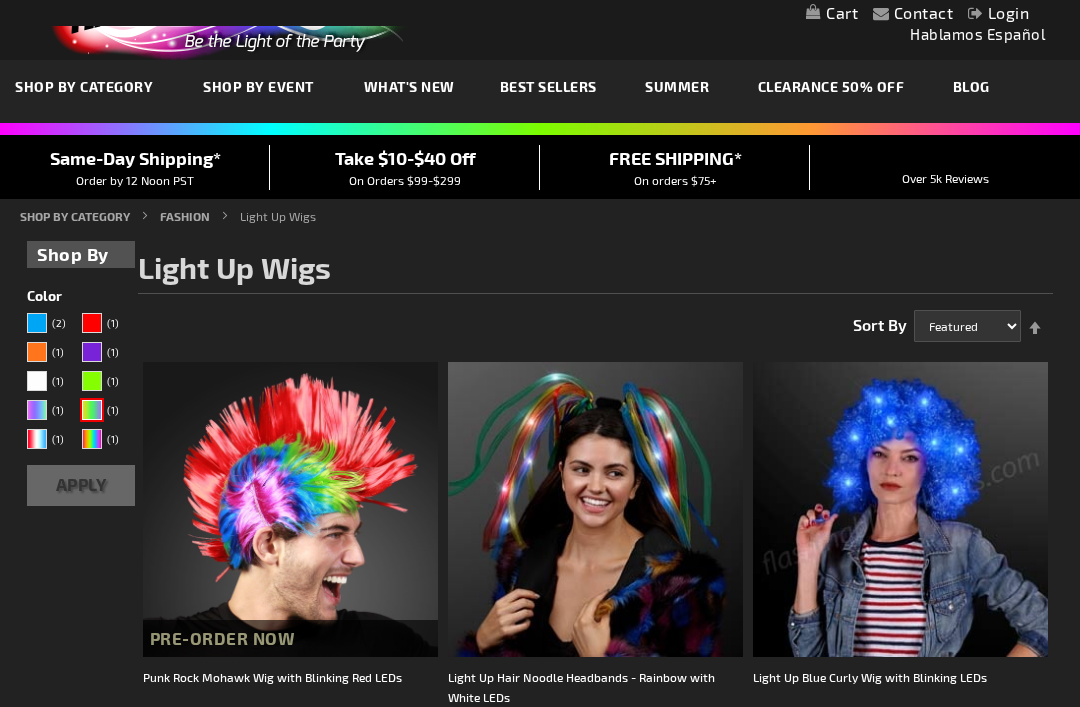 click on "(2)
(1)
(1)
(1)
(1)
(1) (1) (1) (1) (1)" at bounding box center [81, 385] 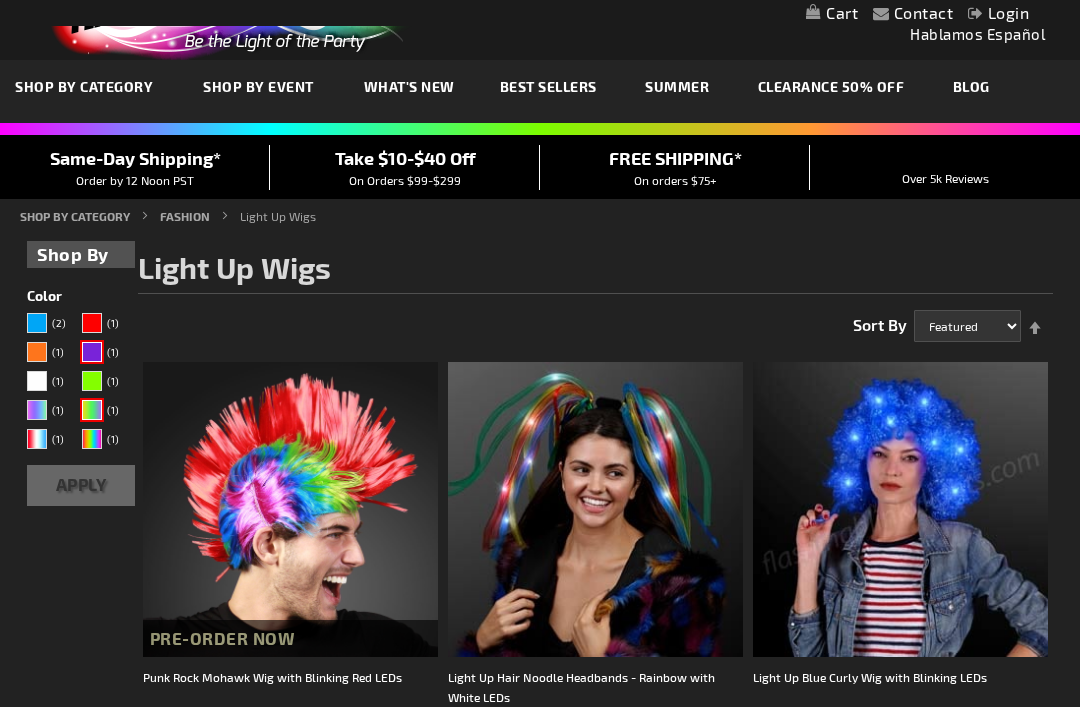click on "Apply" at bounding box center (81, 485) 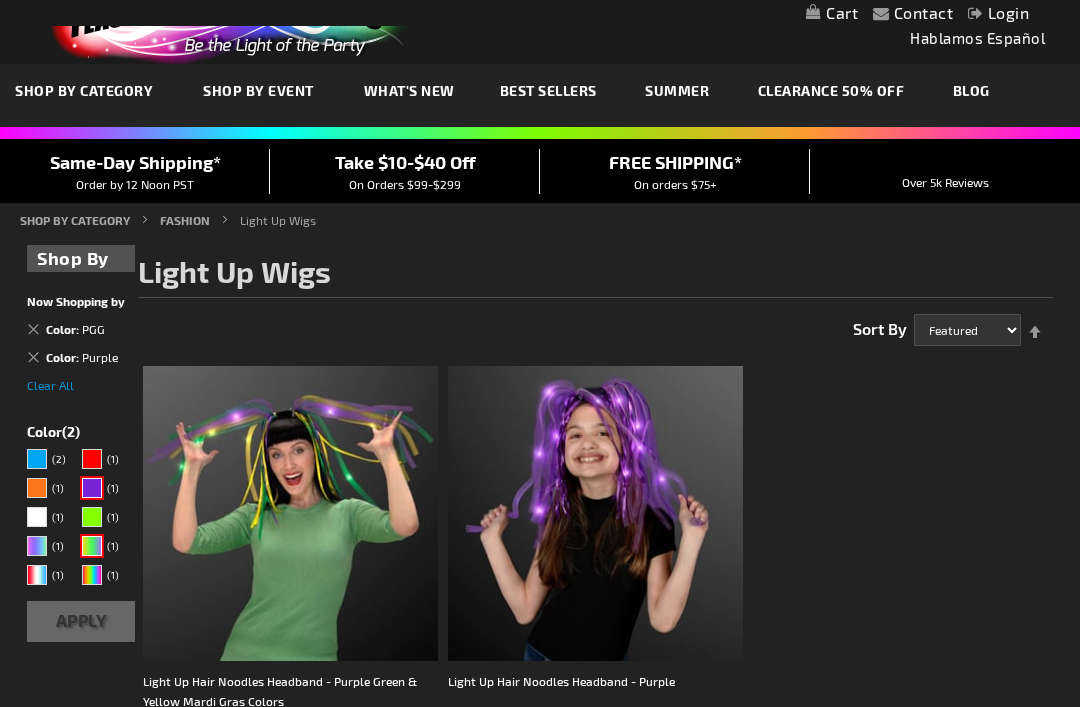 scroll, scrollTop: 0, scrollLeft: 0, axis: both 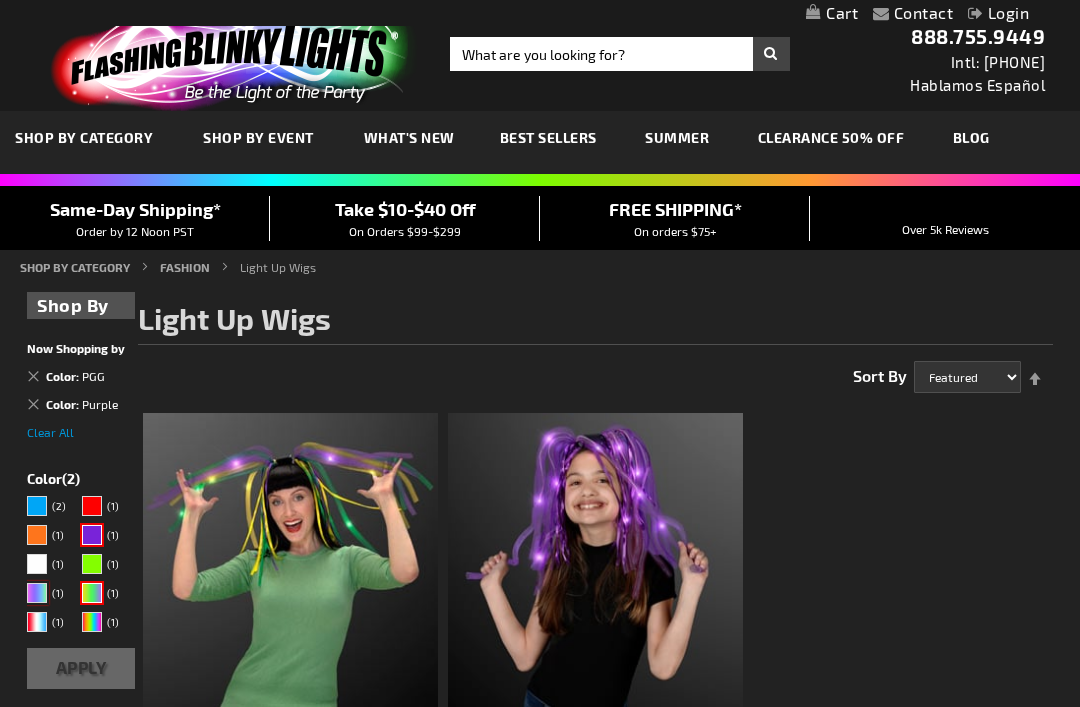 click at bounding box center [37, 593] 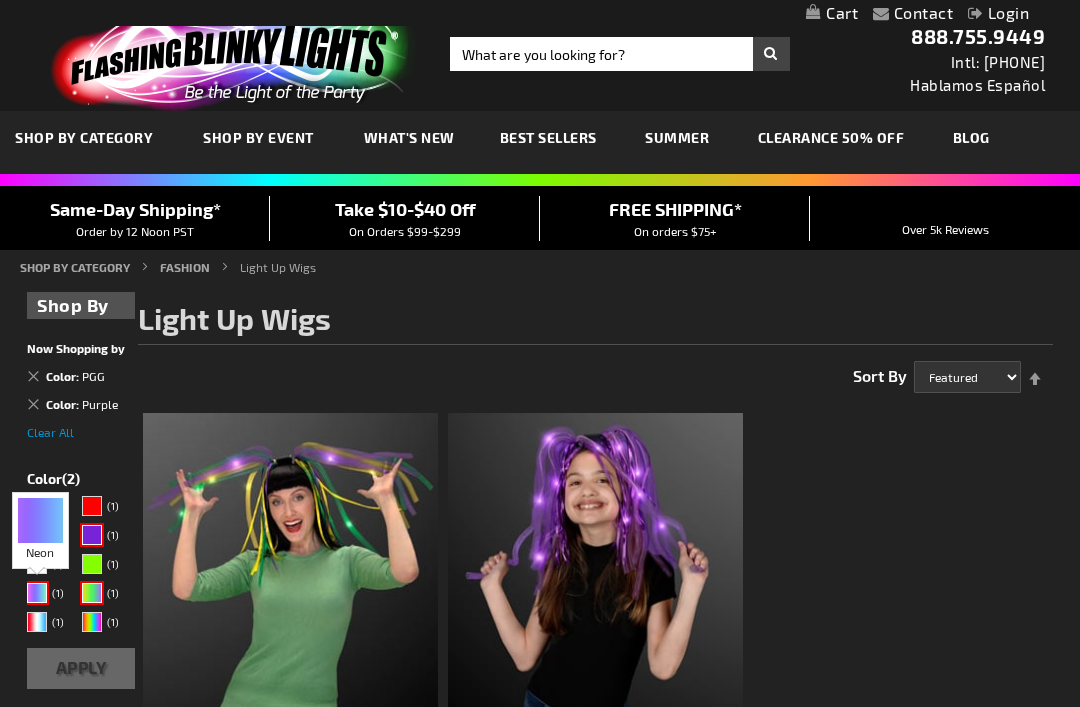 click on "Apply" at bounding box center (81, 668) 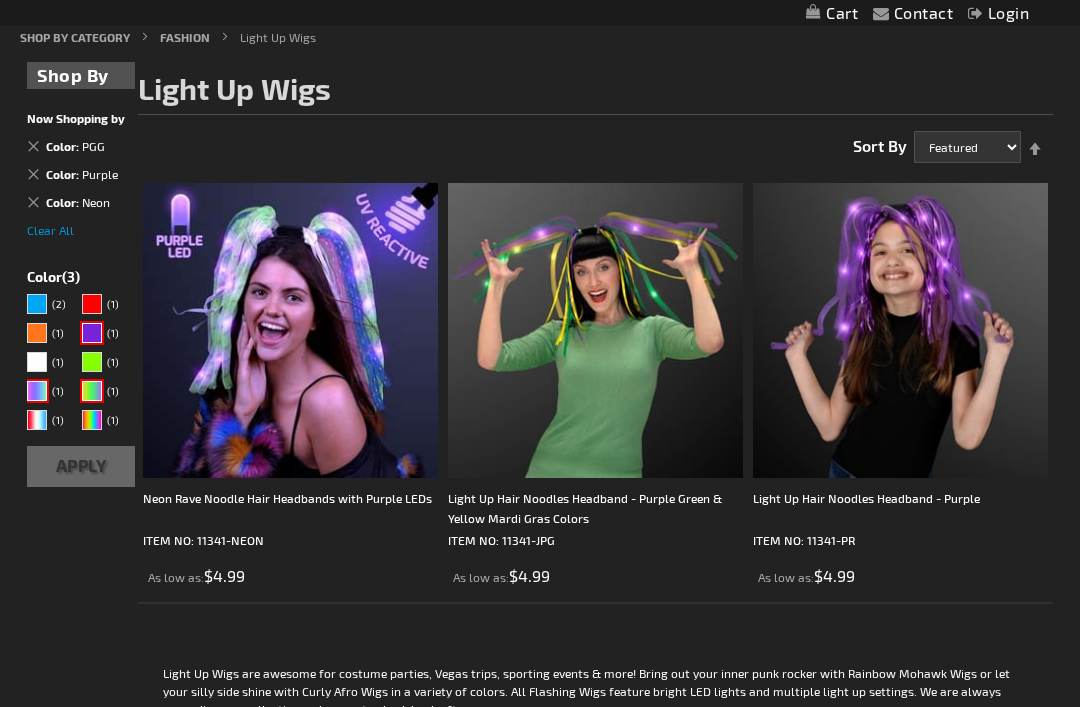 scroll, scrollTop: 207, scrollLeft: 0, axis: vertical 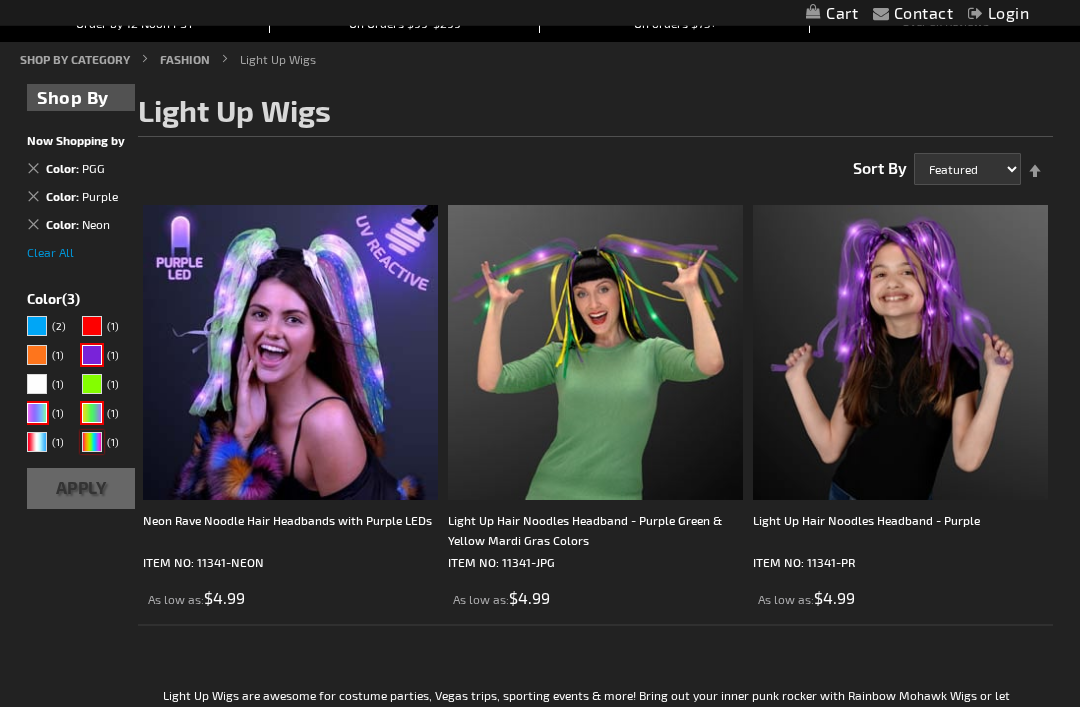 click at bounding box center [92, 443] 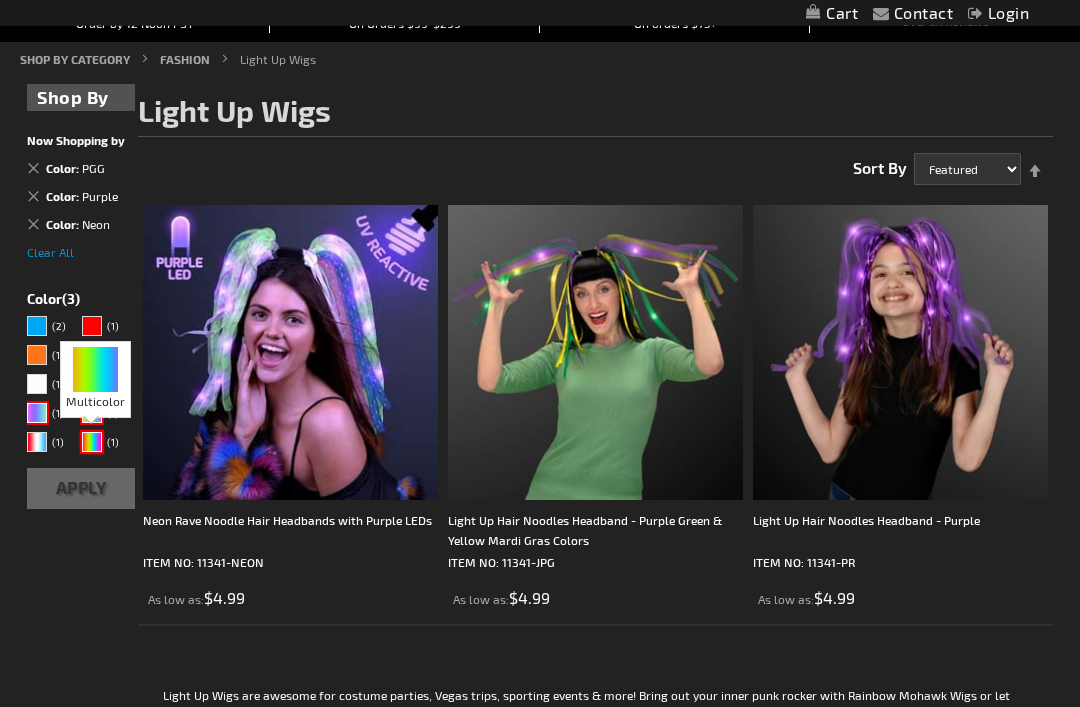 scroll, scrollTop: 208, scrollLeft: 0, axis: vertical 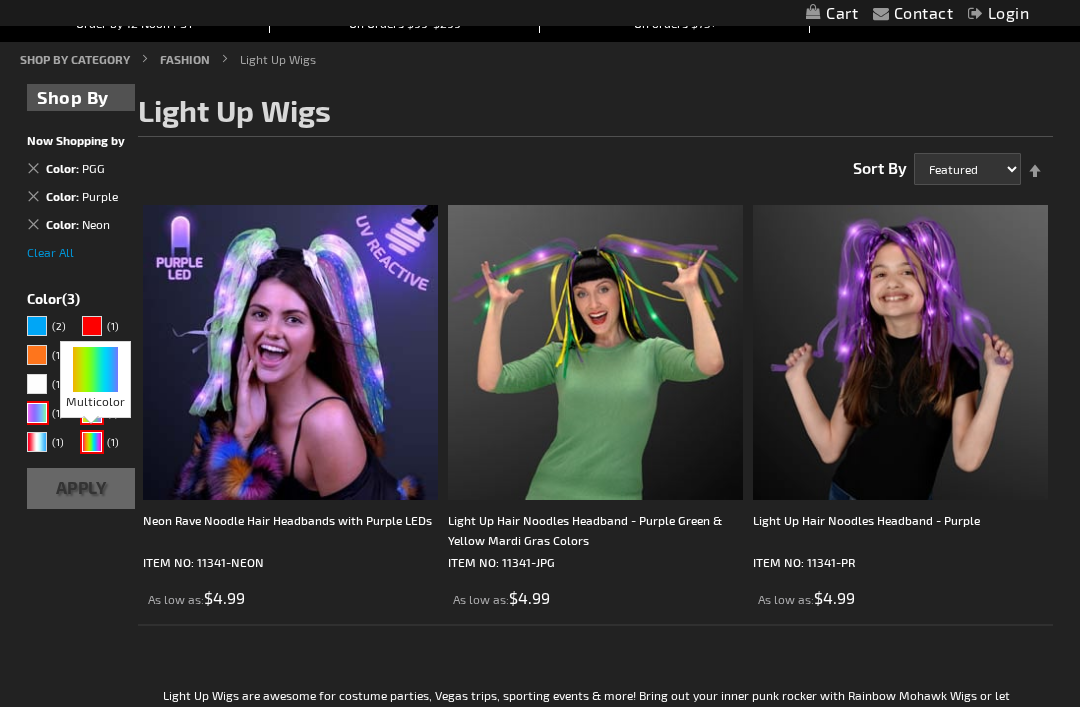 click on "Apply" at bounding box center [81, 488] 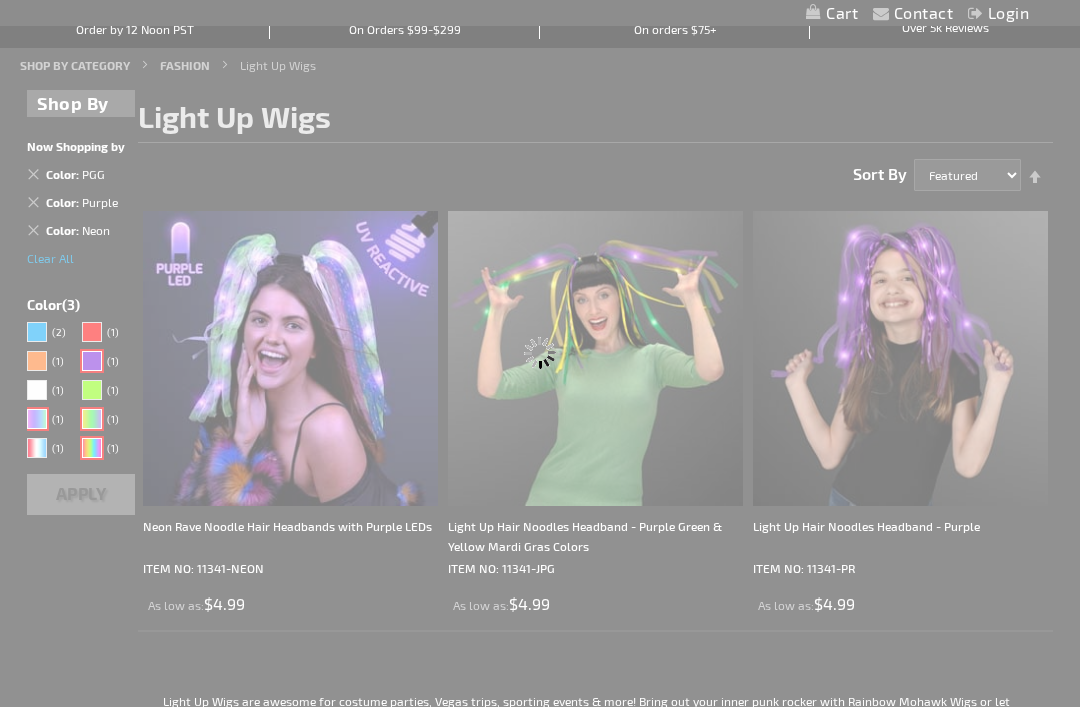 scroll, scrollTop: 127, scrollLeft: 0, axis: vertical 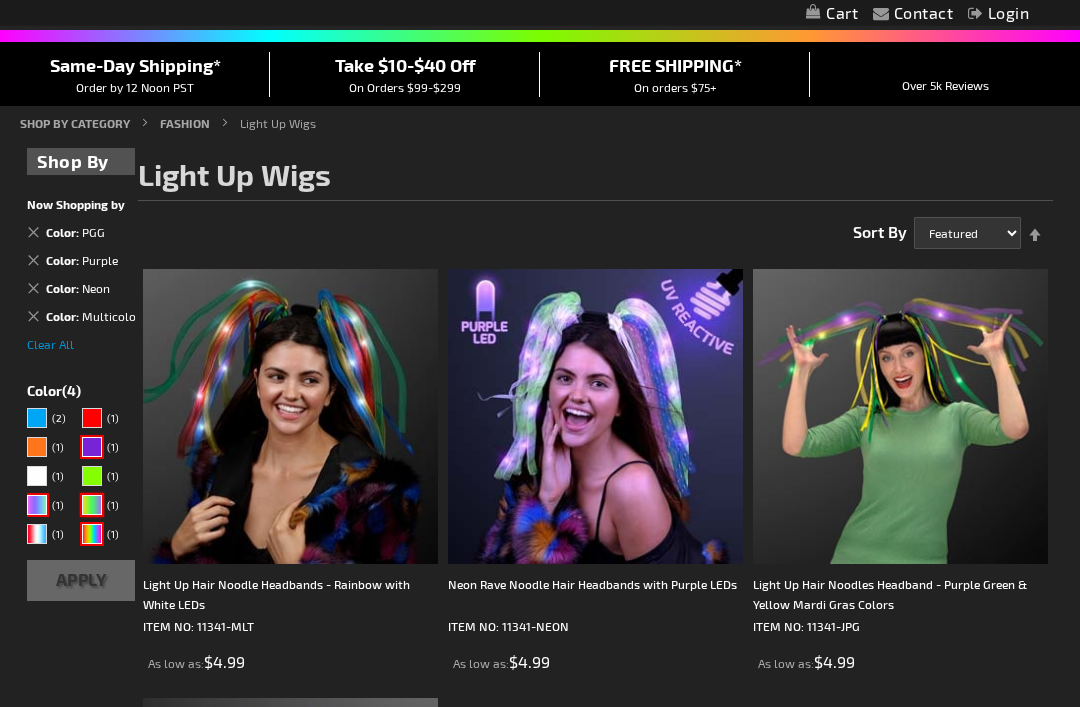 click at bounding box center (92, 506) 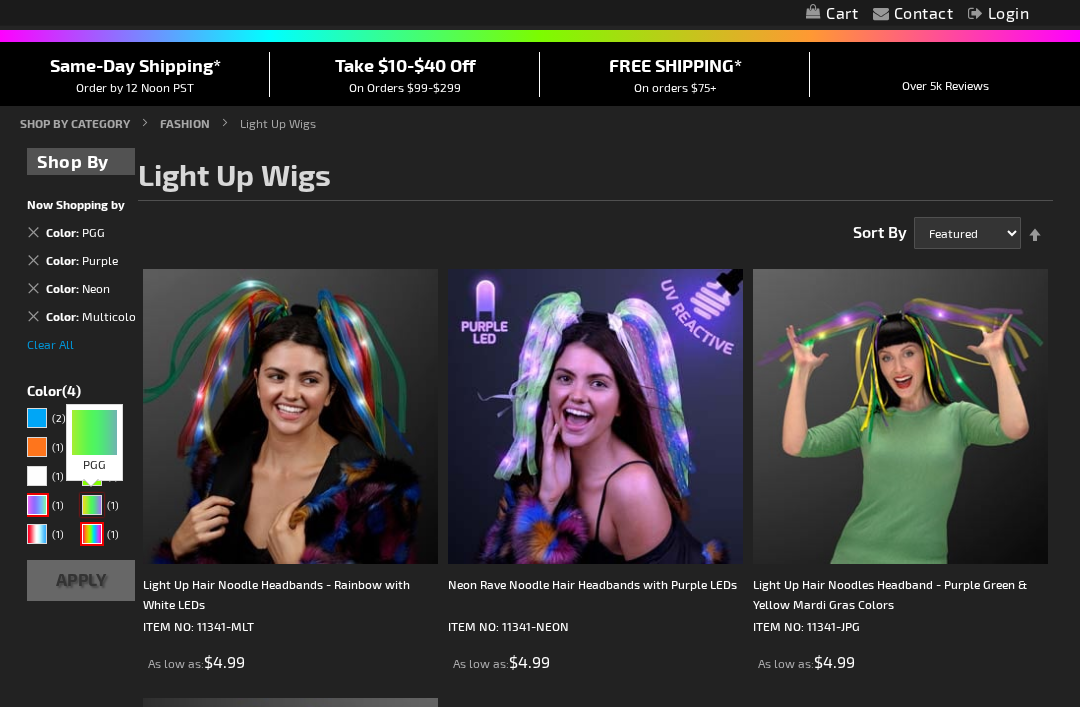 scroll, scrollTop: 144, scrollLeft: 0, axis: vertical 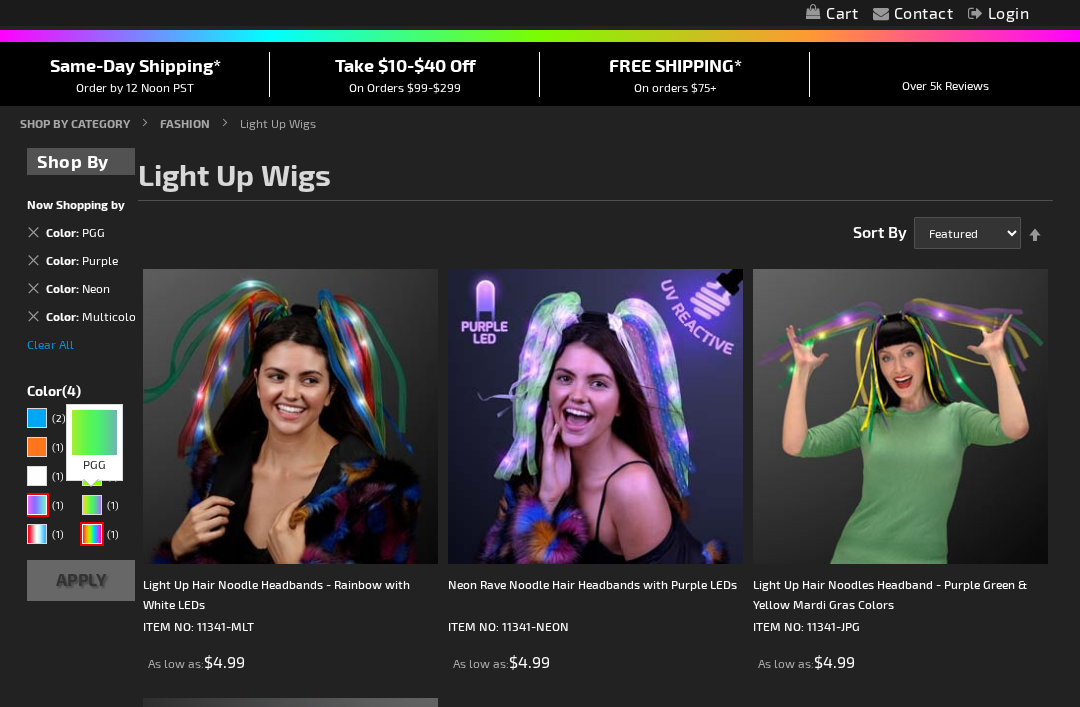 click on "Apply" at bounding box center (81, 580) 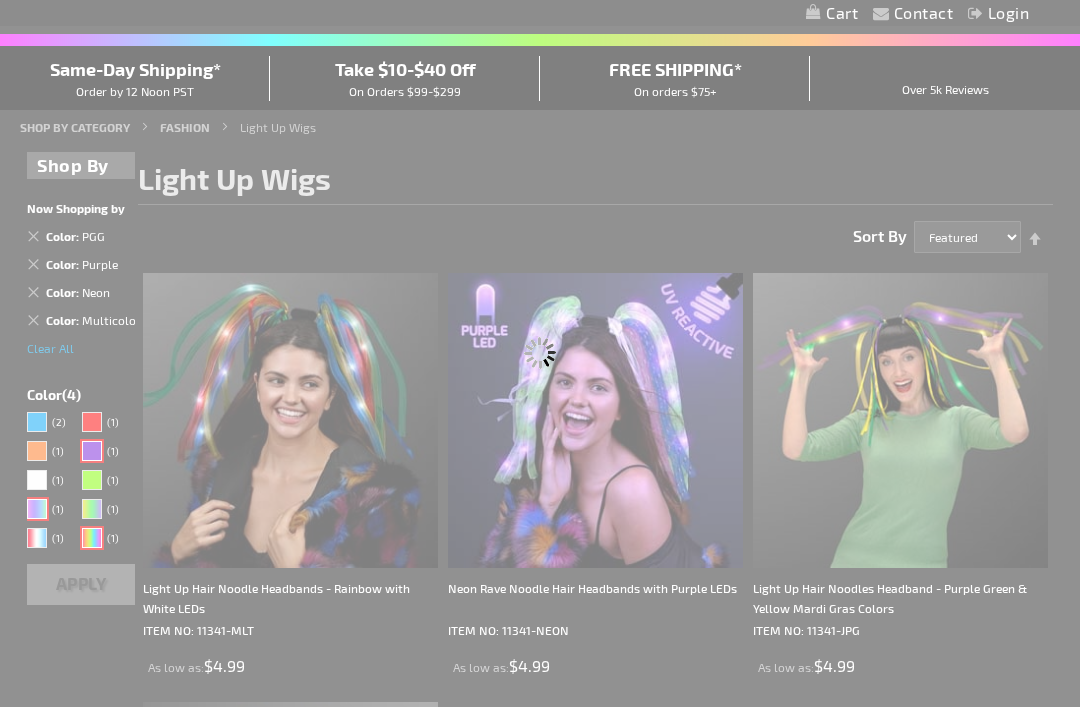 scroll, scrollTop: 62, scrollLeft: 0, axis: vertical 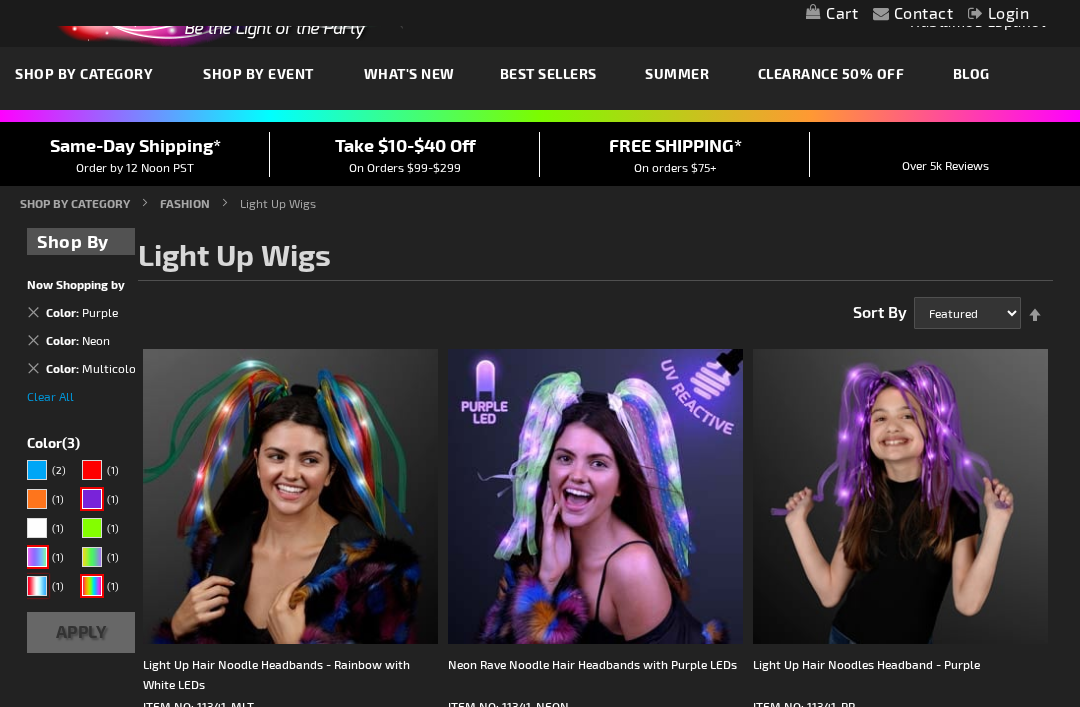 click at bounding box center [37, 586] 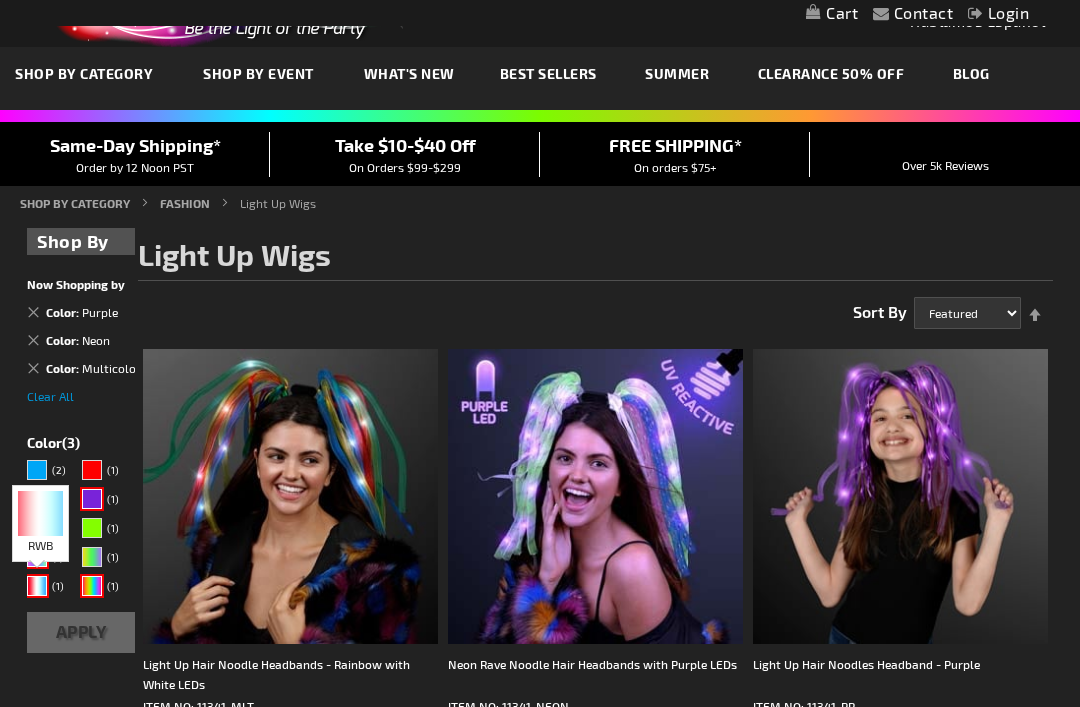 click on "Apply" at bounding box center (81, 632) 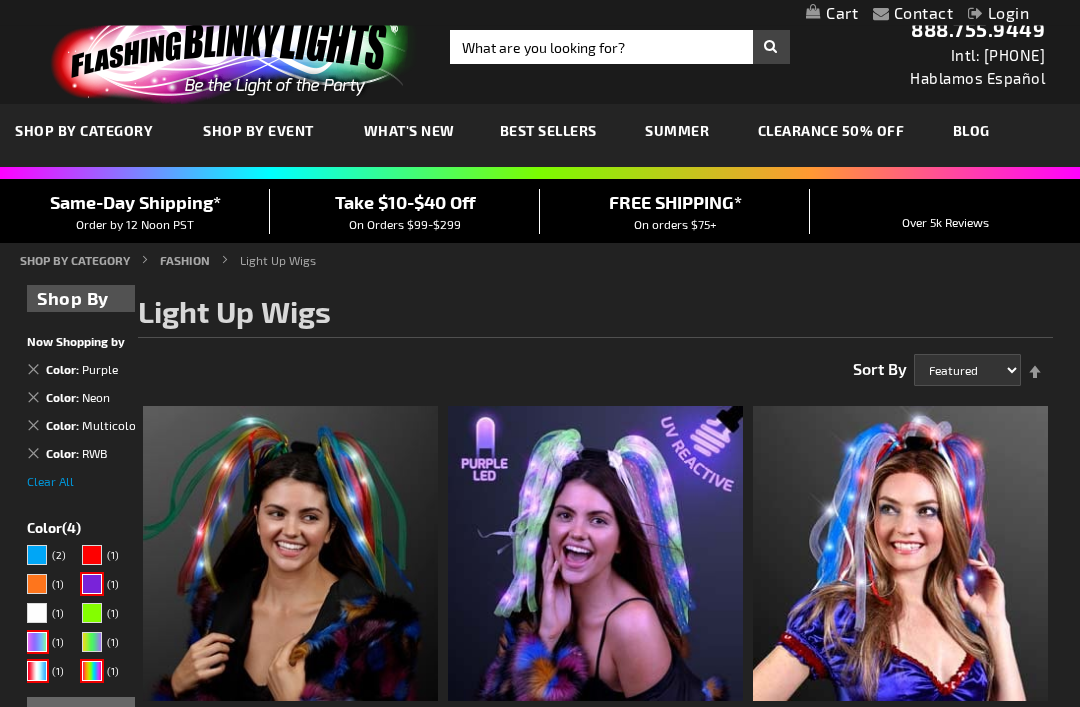 scroll, scrollTop: 25, scrollLeft: 0, axis: vertical 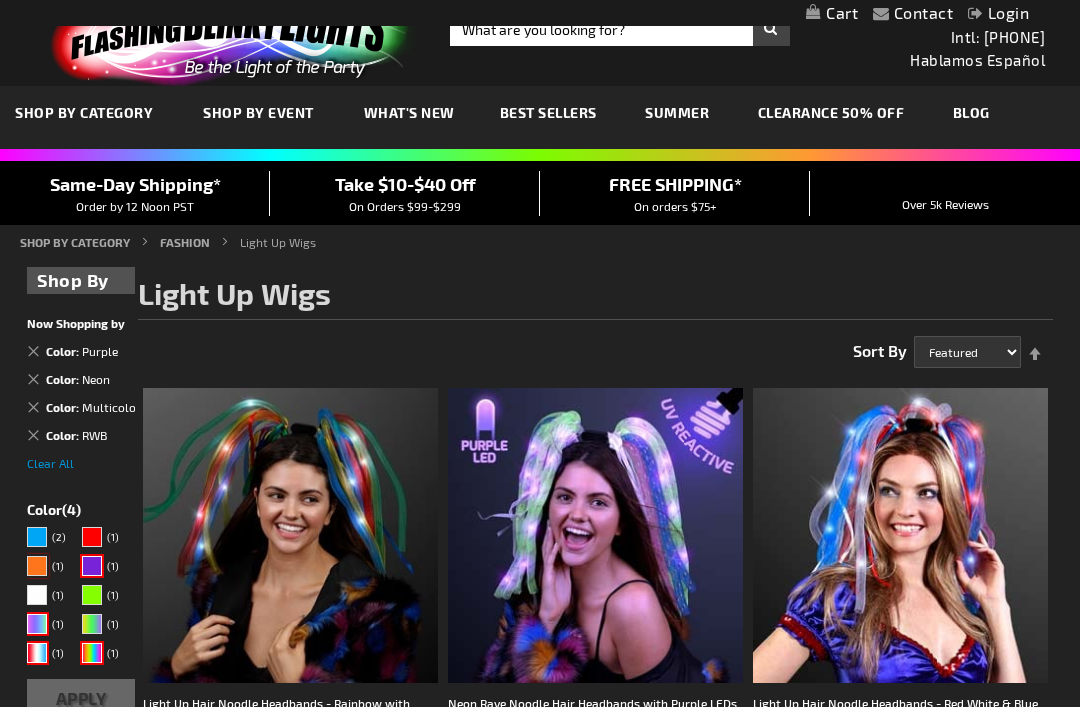 click at bounding box center [37, 566] 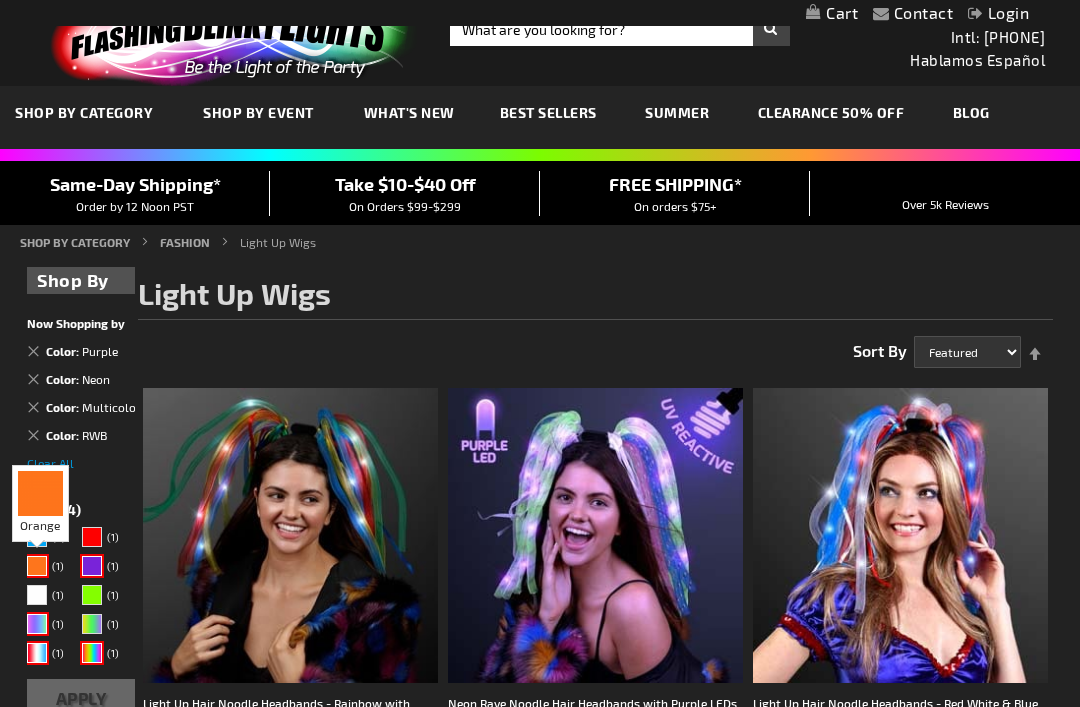 click on "Apply" at bounding box center (81, 699) 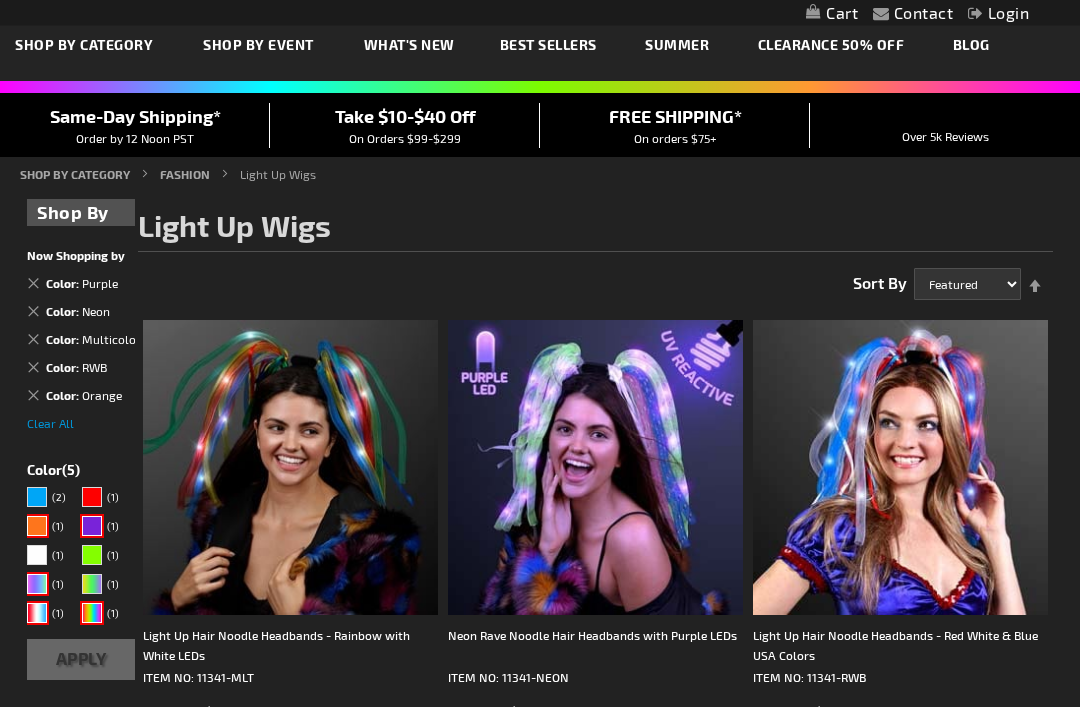 scroll, scrollTop: 0, scrollLeft: 0, axis: both 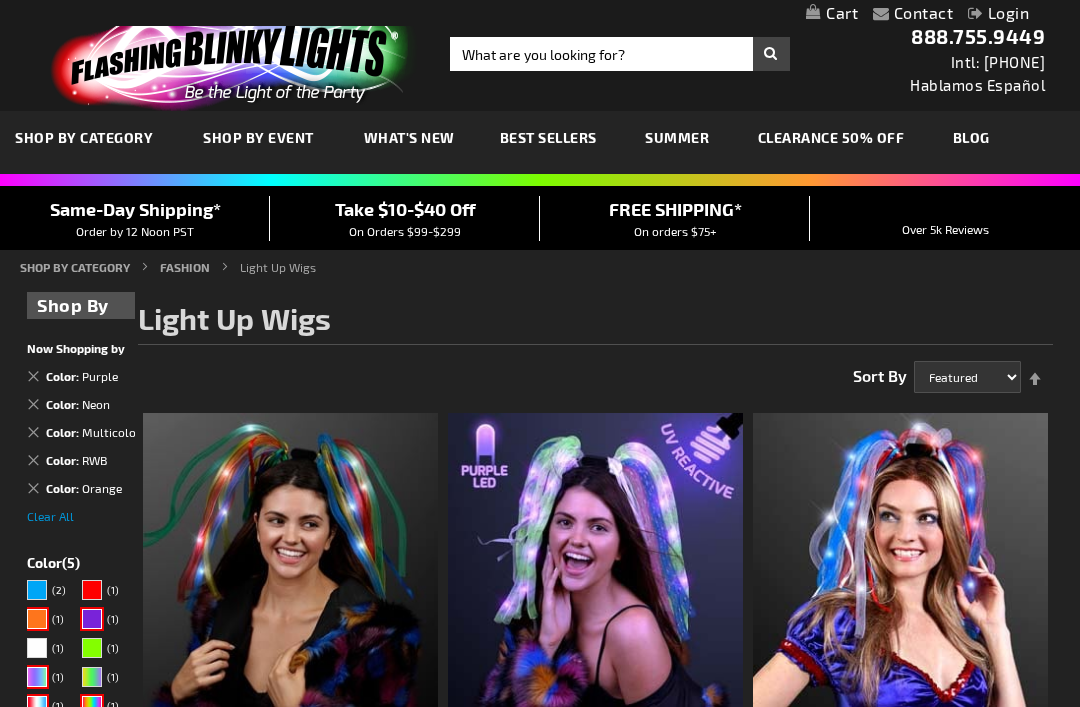 click on "Purple" at bounding box center [100, 376] 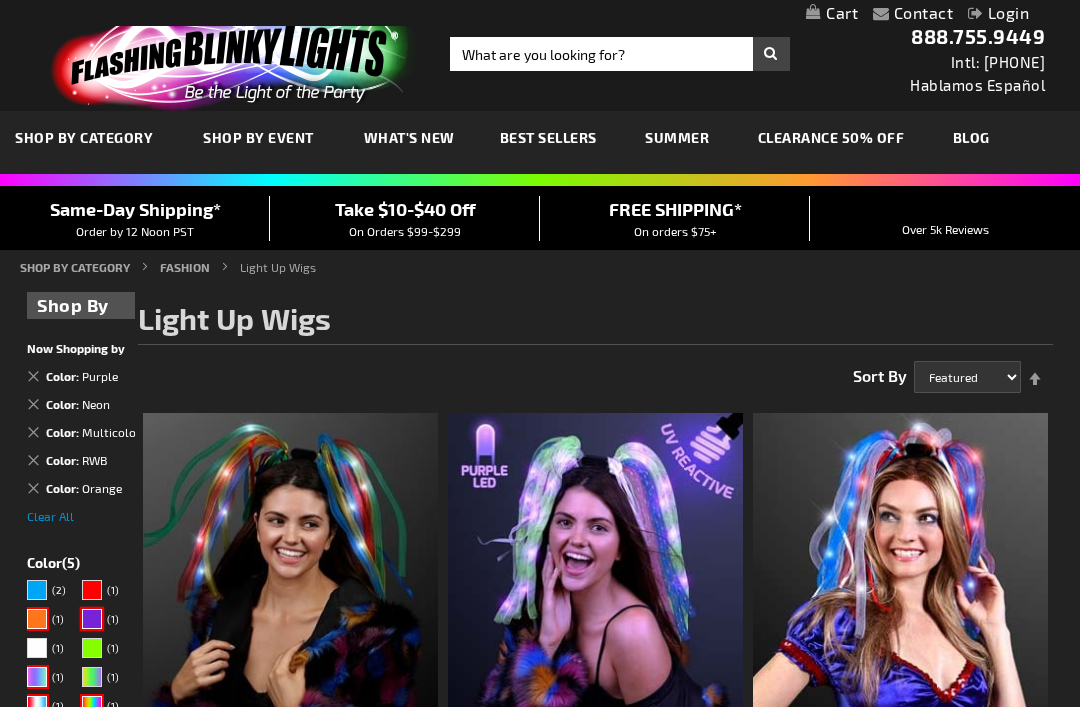 click at bounding box center (92, 619) 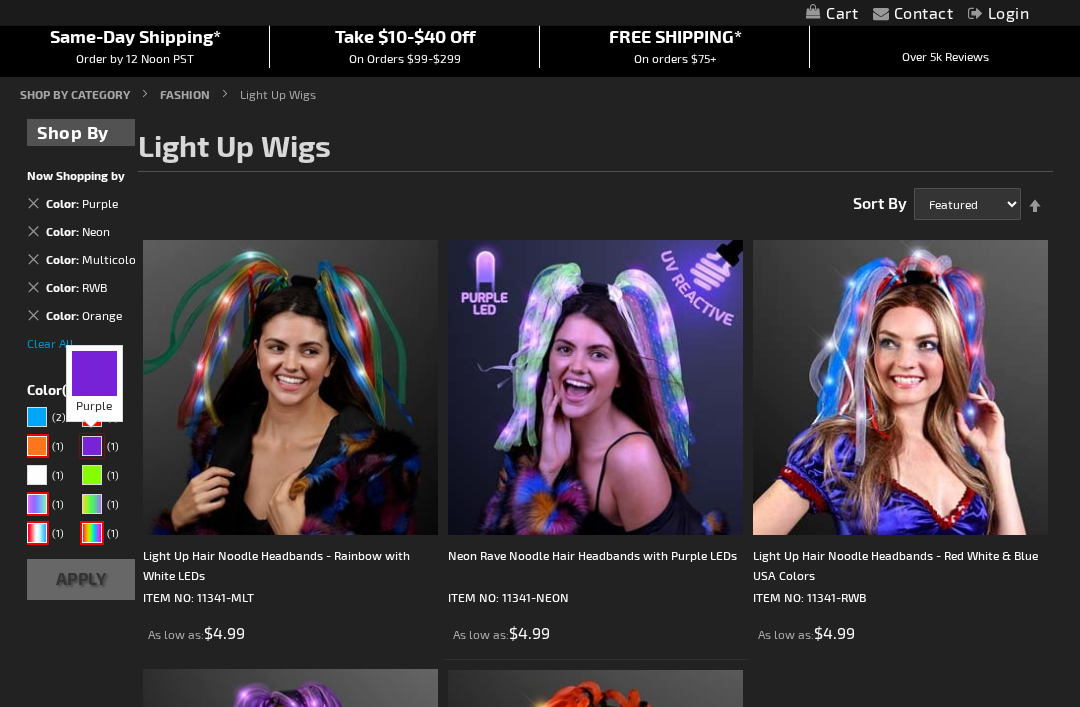 scroll, scrollTop: 169, scrollLeft: 0, axis: vertical 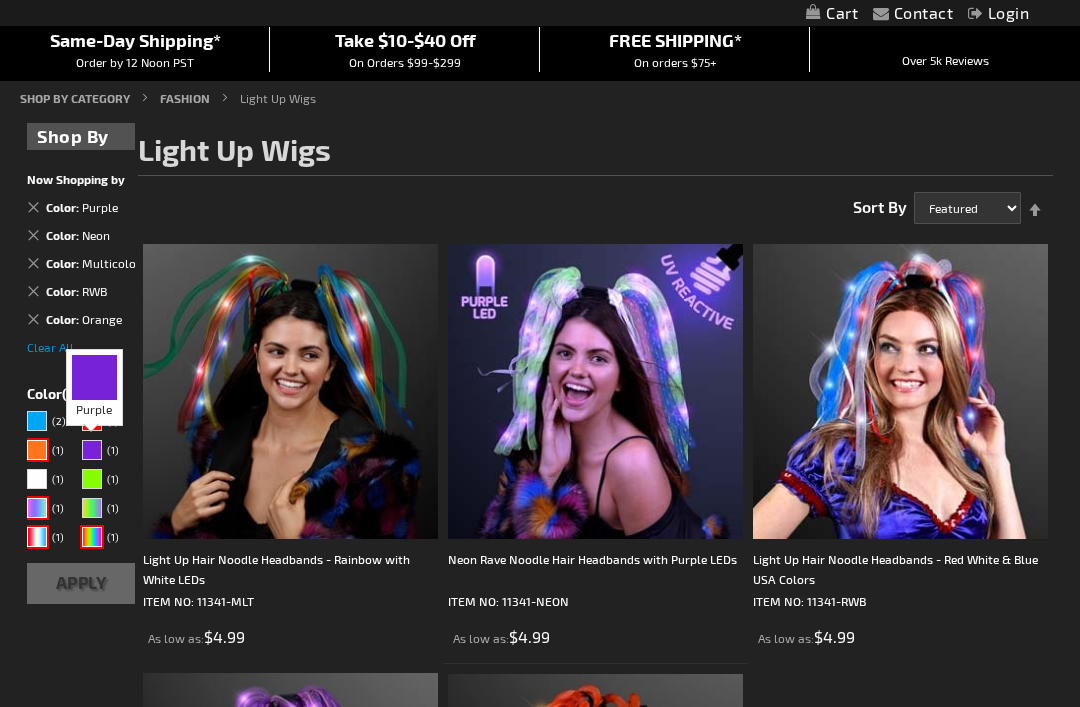 click on "Apply" at bounding box center (81, 583) 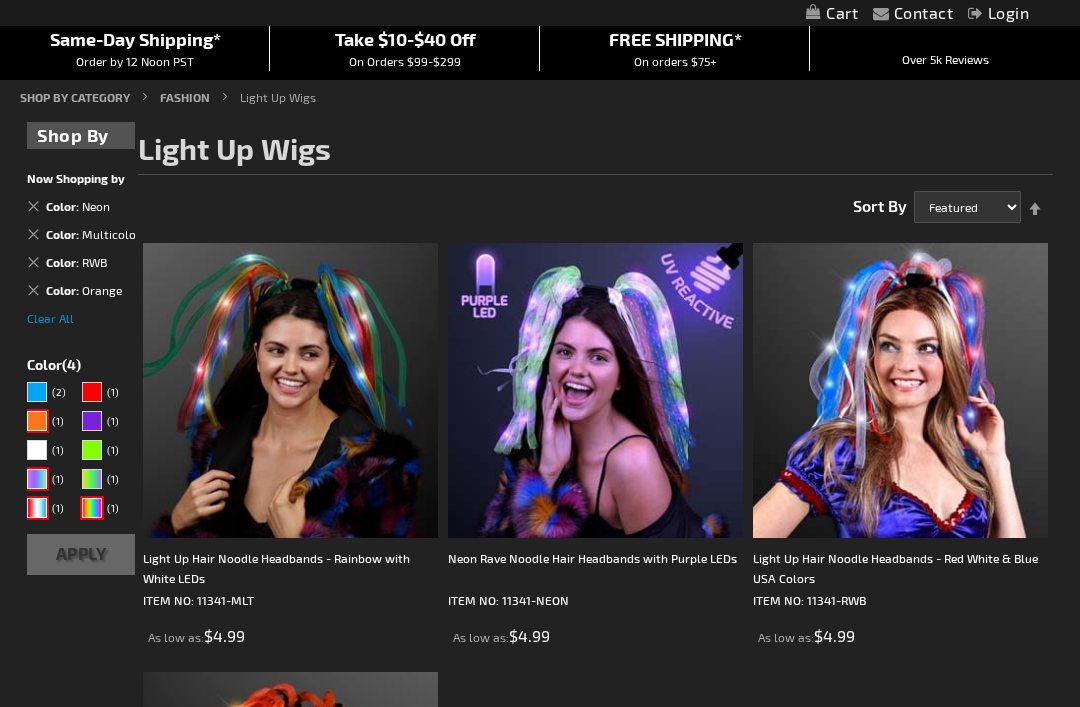 scroll, scrollTop: 0, scrollLeft: 0, axis: both 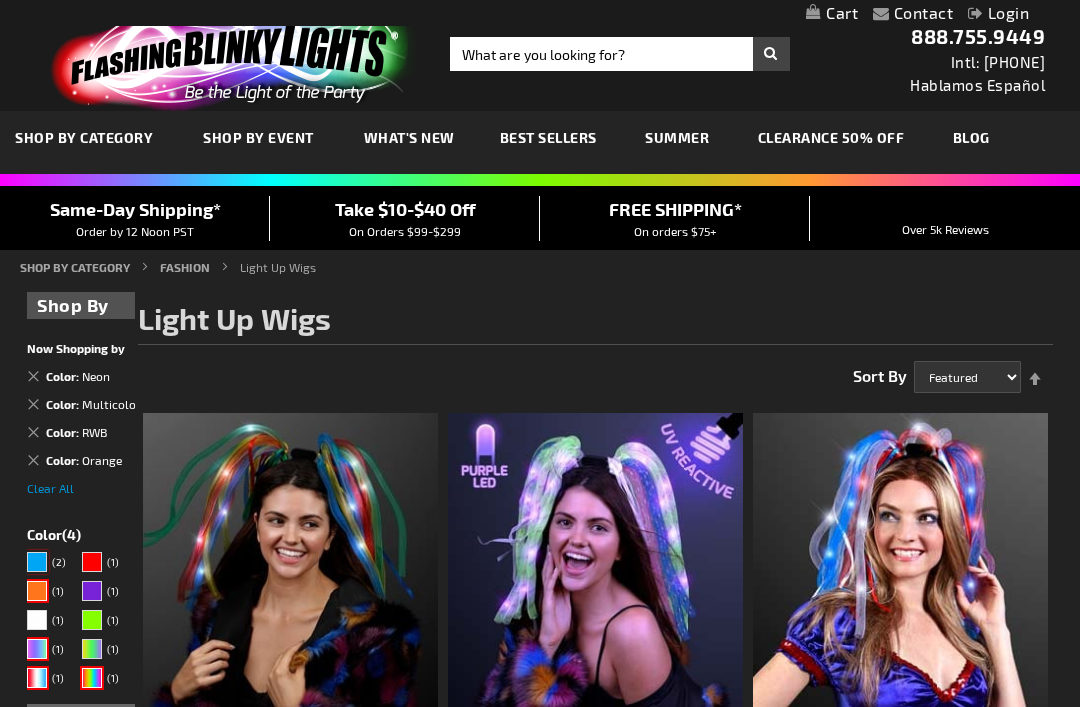 click at bounding box center [37, 562] 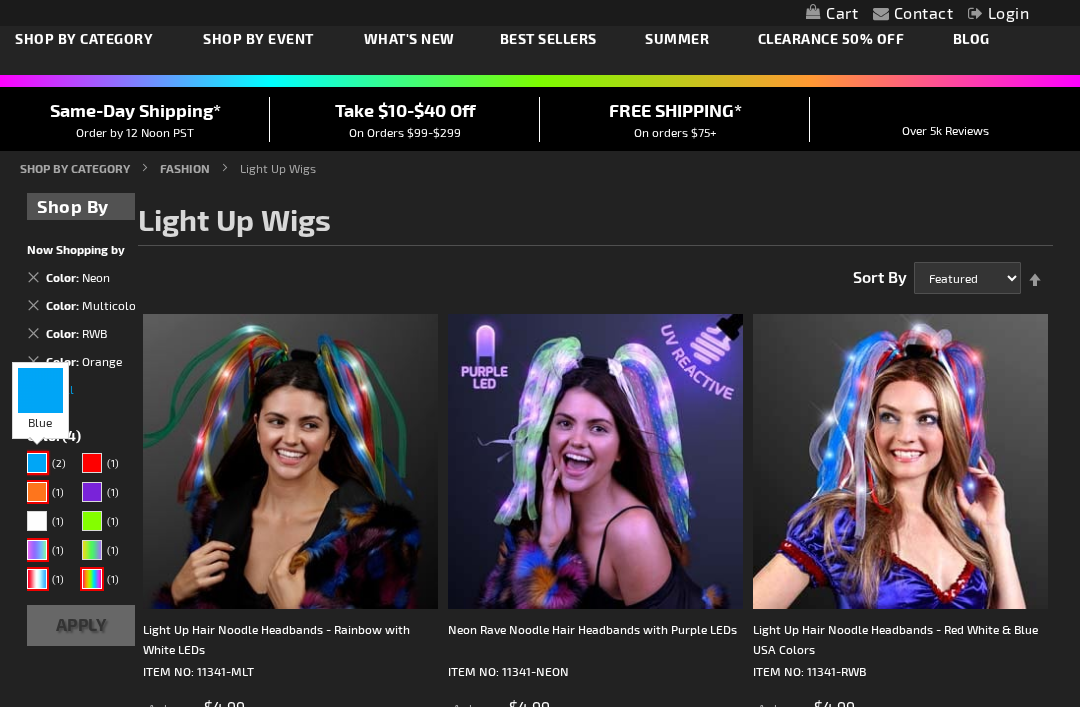 scroll, scrollTop: 96, scrollLeft: 0, axis: vertical 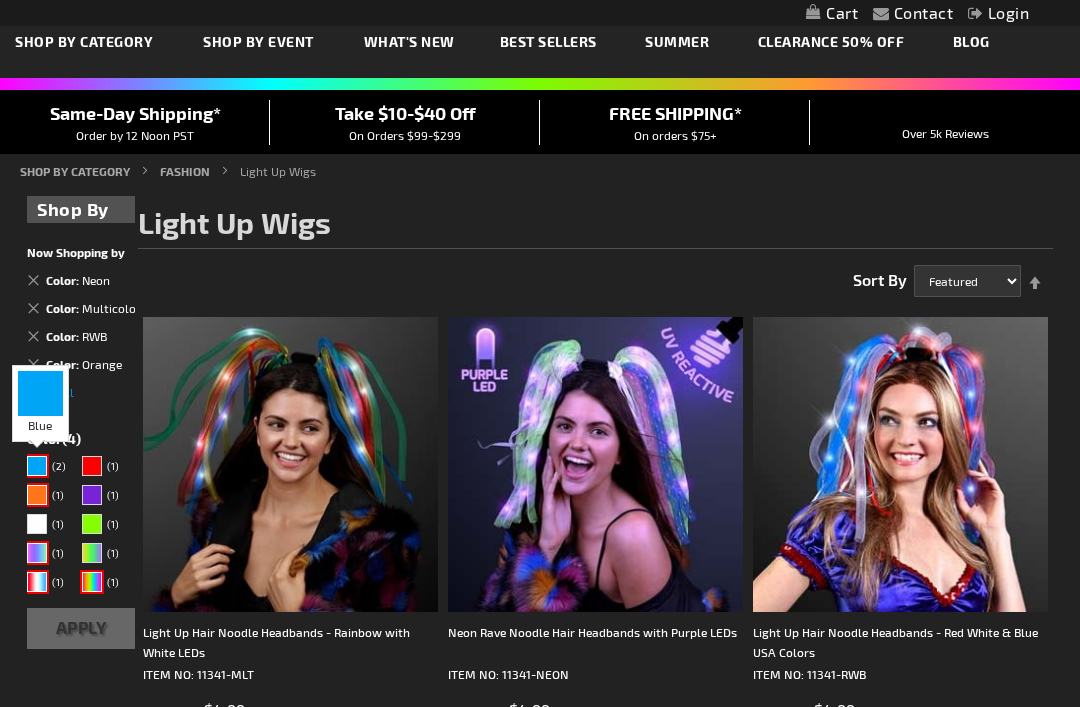 click on "Apply" at bounding box center [81, 628] 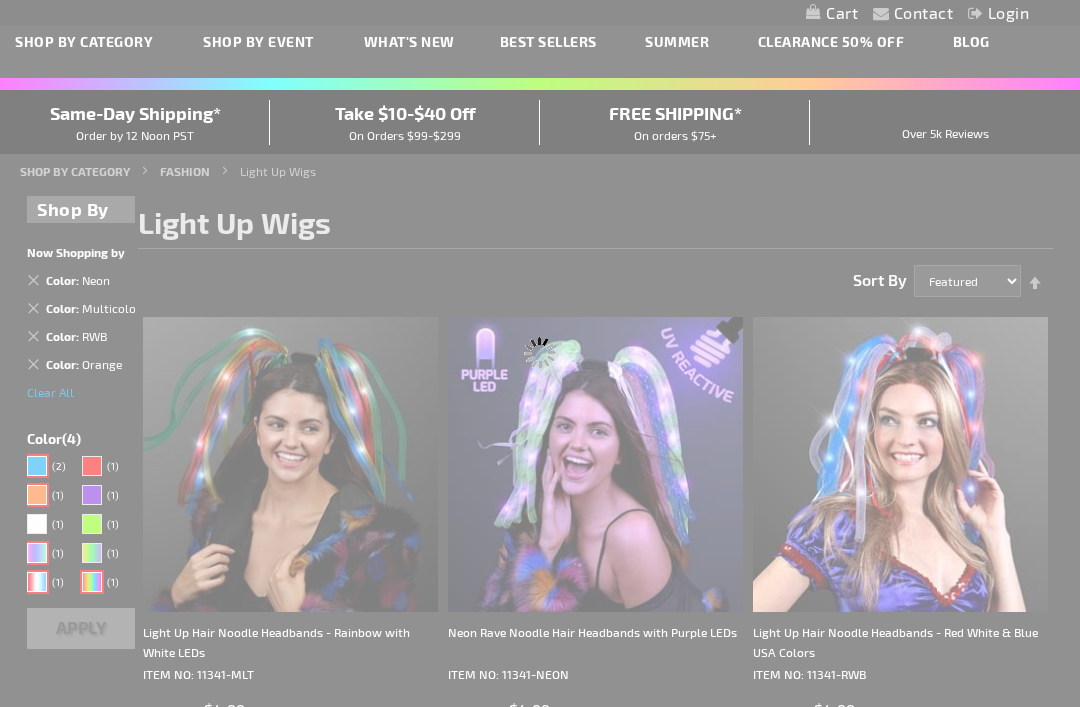 scroll, scrollTop: 28, scrollLeft: 0, axis: vertical 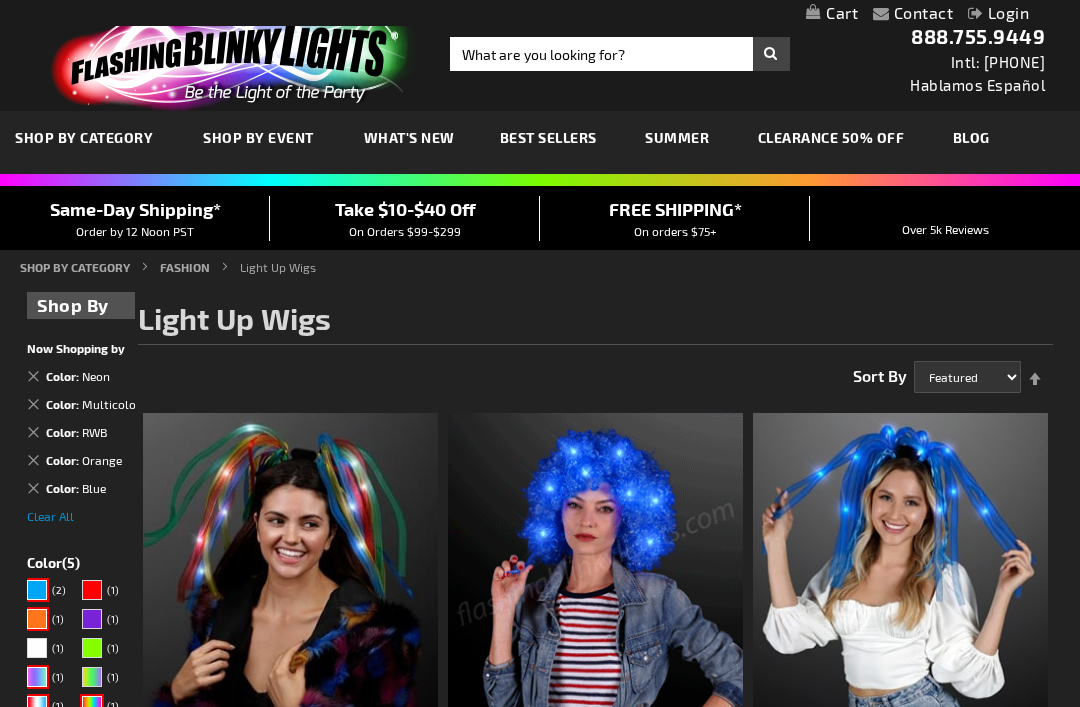 click at bounding box center [595, 560] 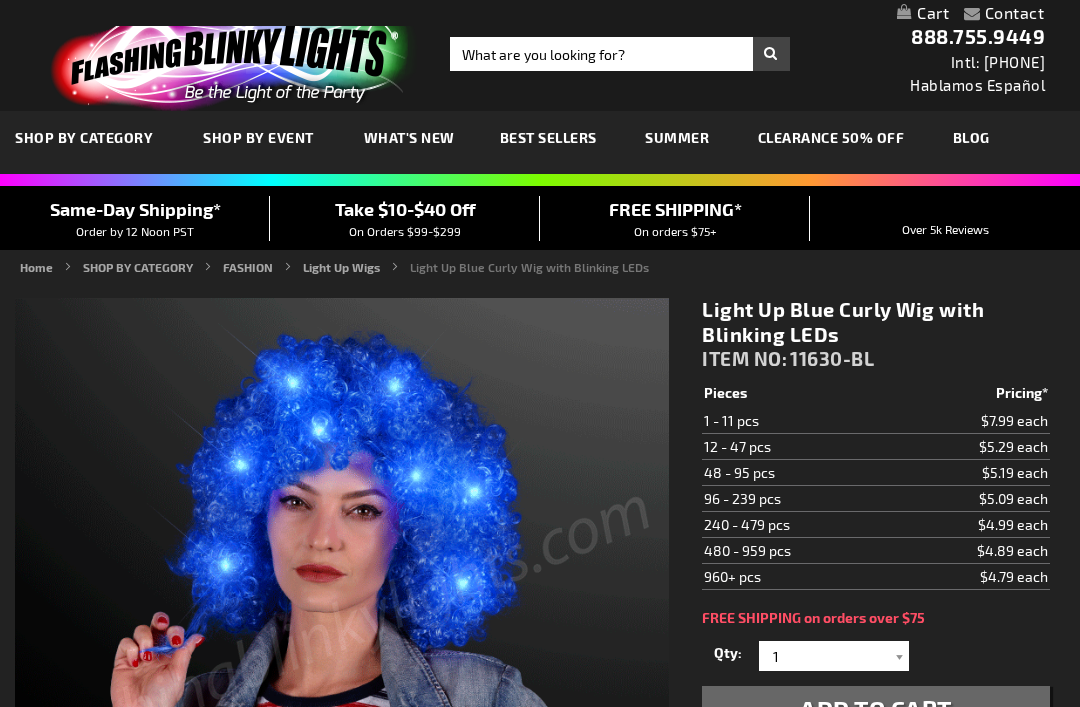 scroll, scrollTop: 327, scrollLeft: 0, axis: vertical 